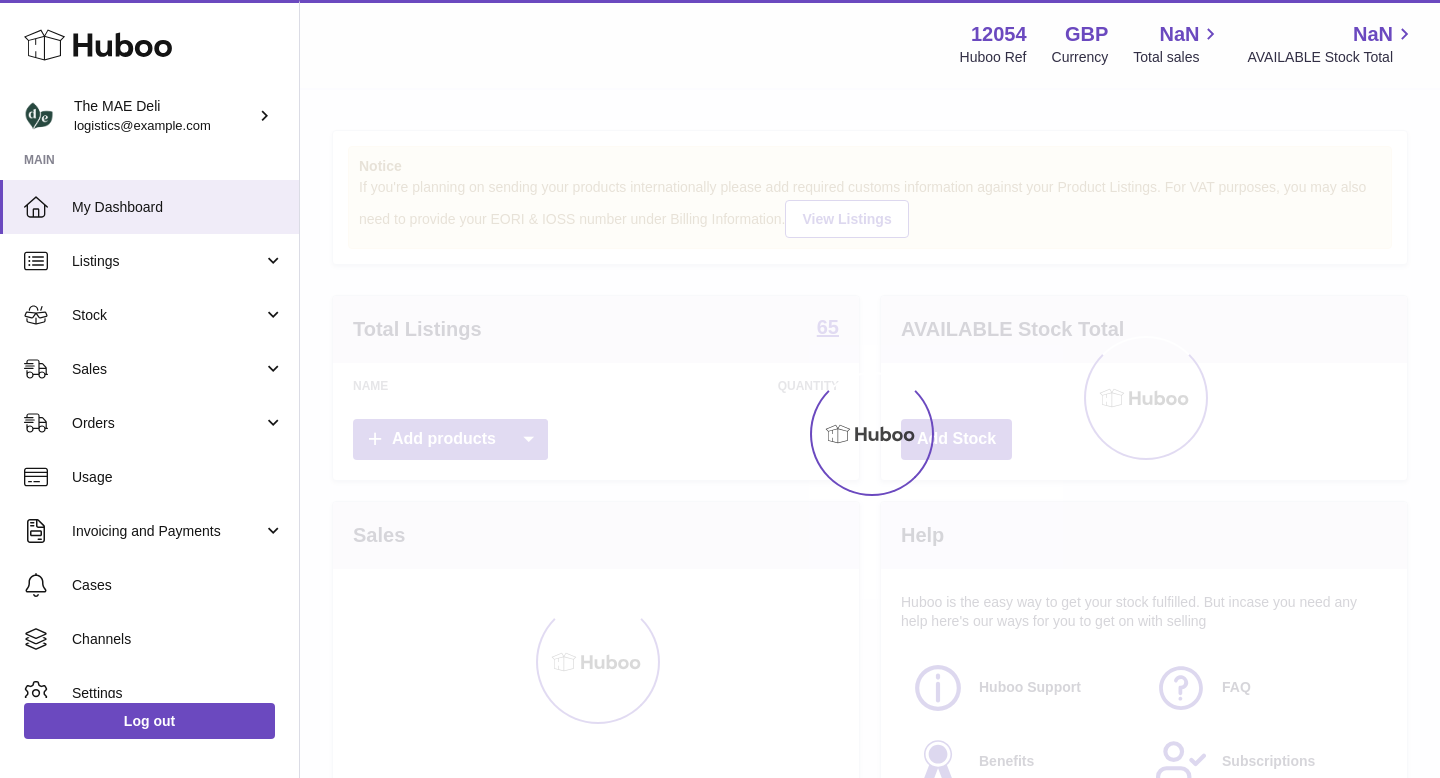 scroll, scrollTop: 0, scrollLeft: 0, axis: both 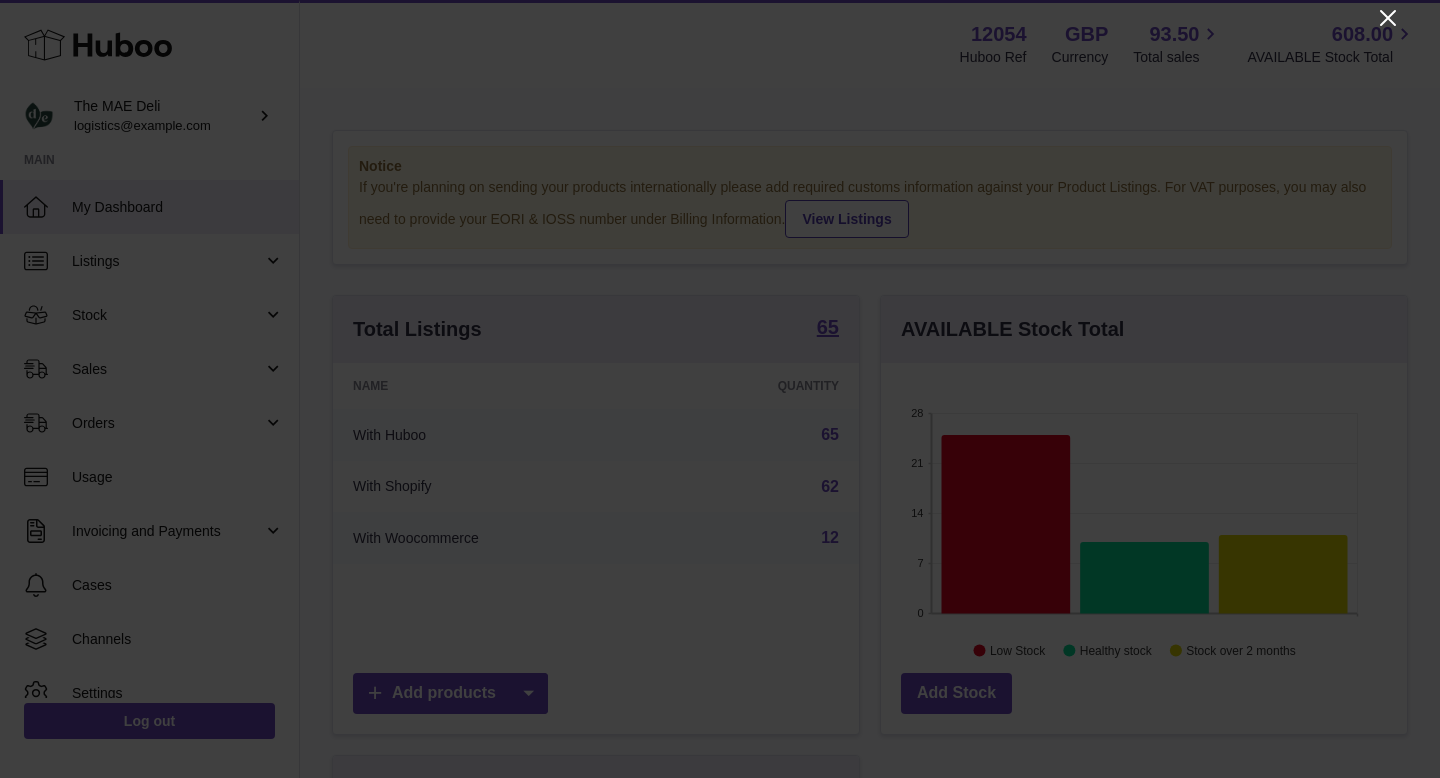 click 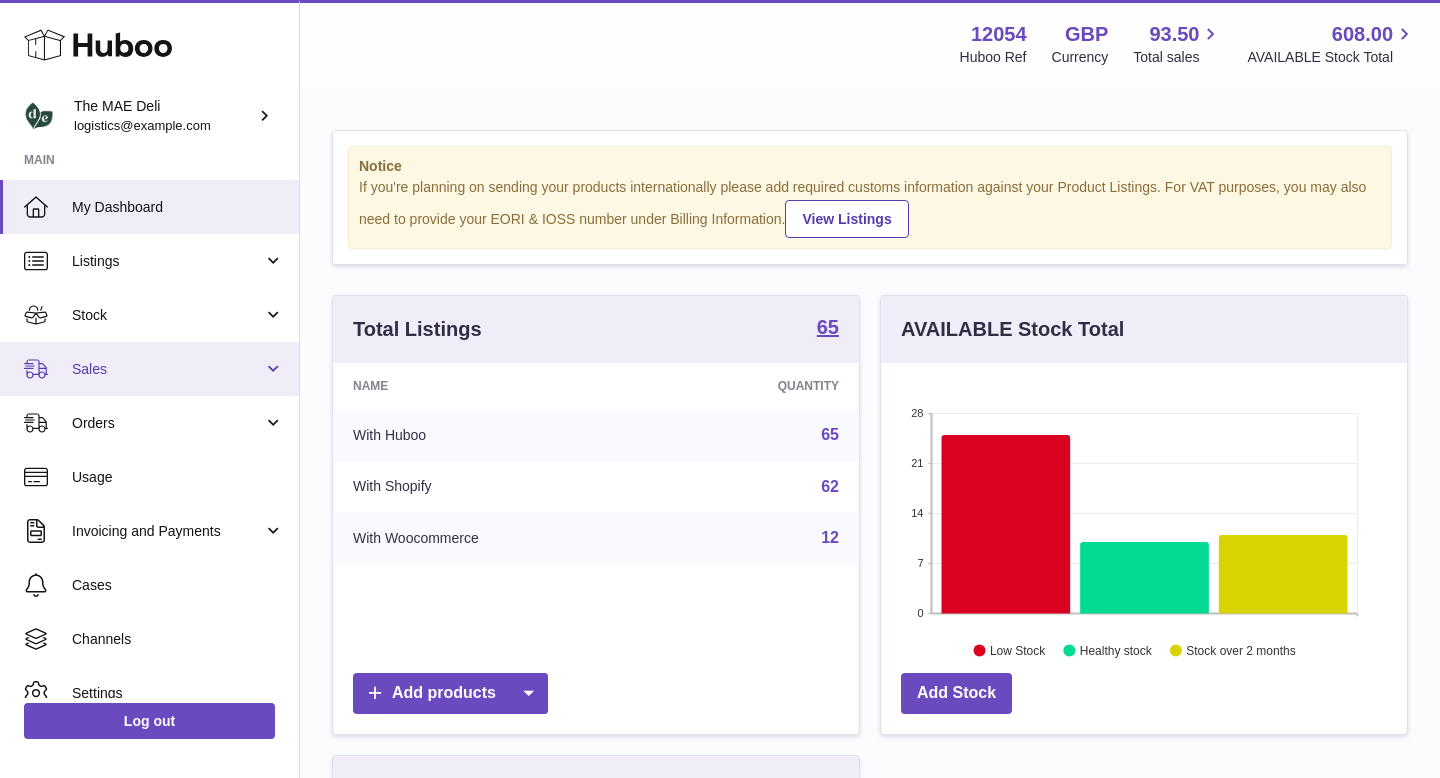 click on "Sales" at bounding box center (167, 369) 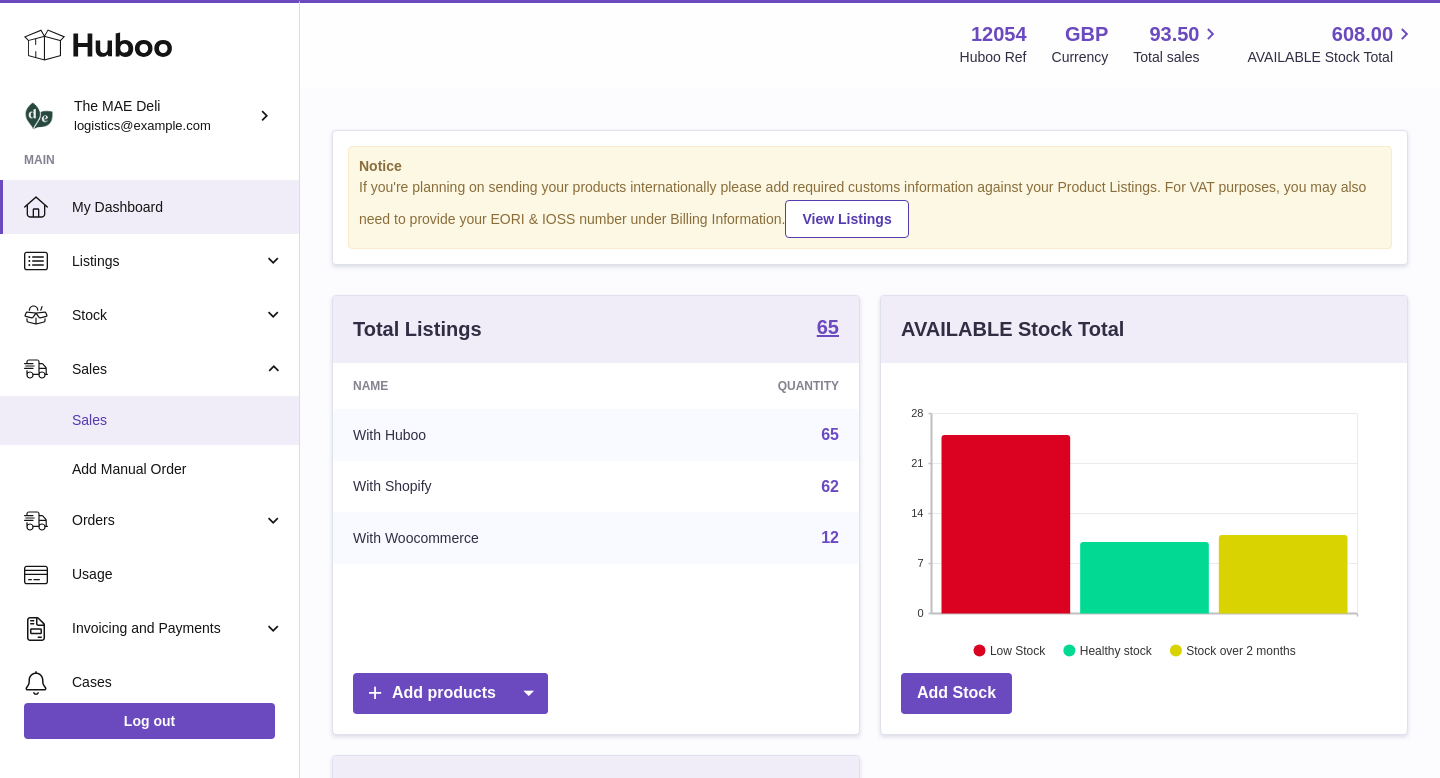 click on "Sales" at bounding box center [178, 420] 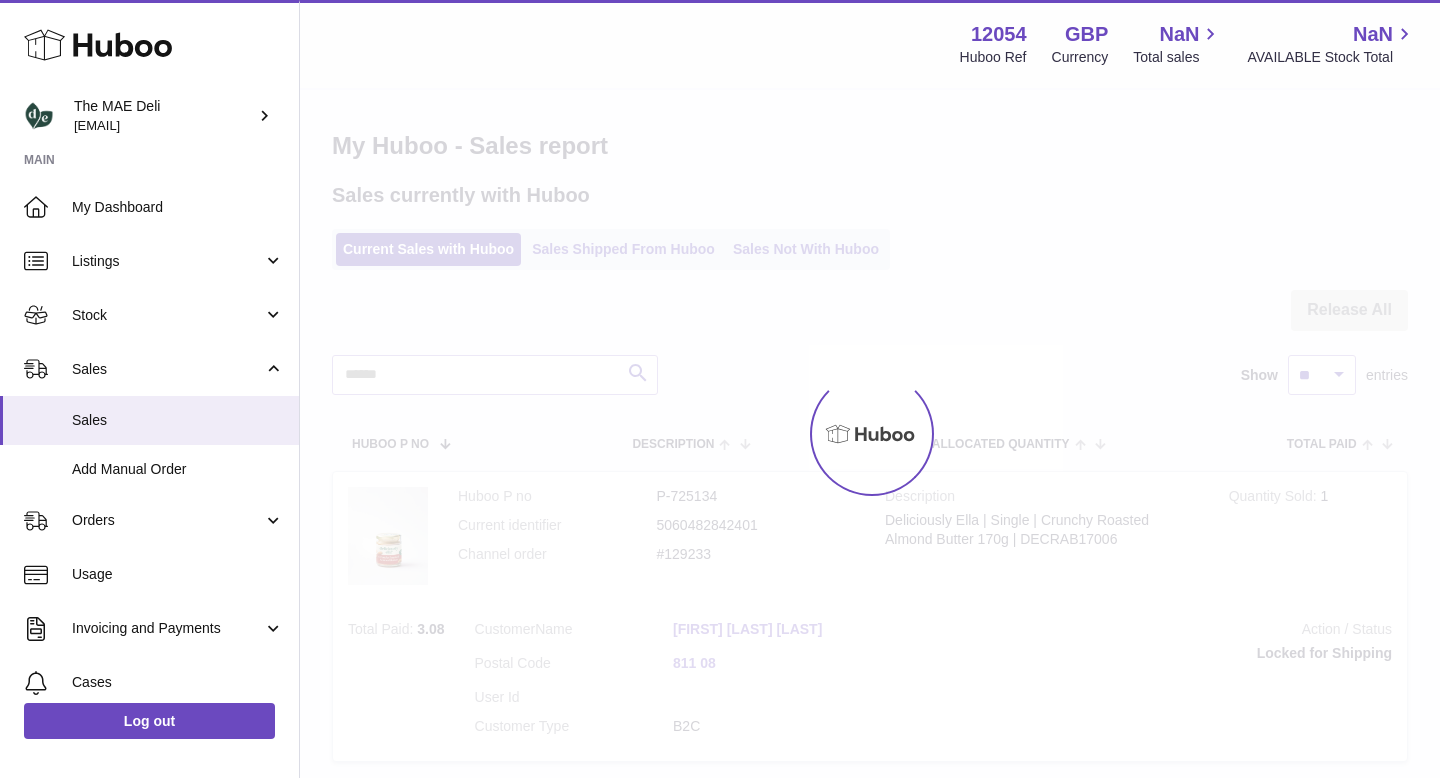 scroll, scrollTop: 0, scrollLeft: 0, axis: both 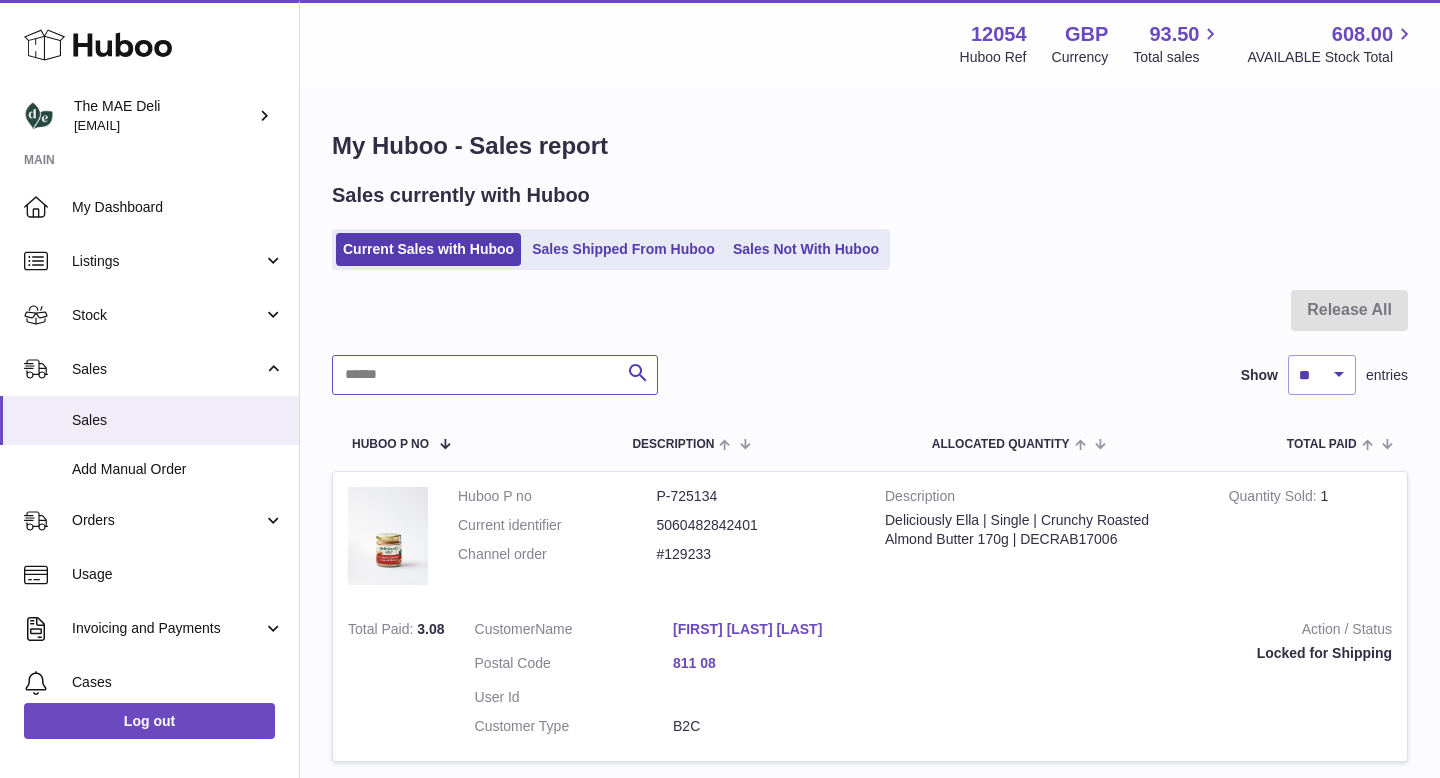 click at bounding box center (495, 375) 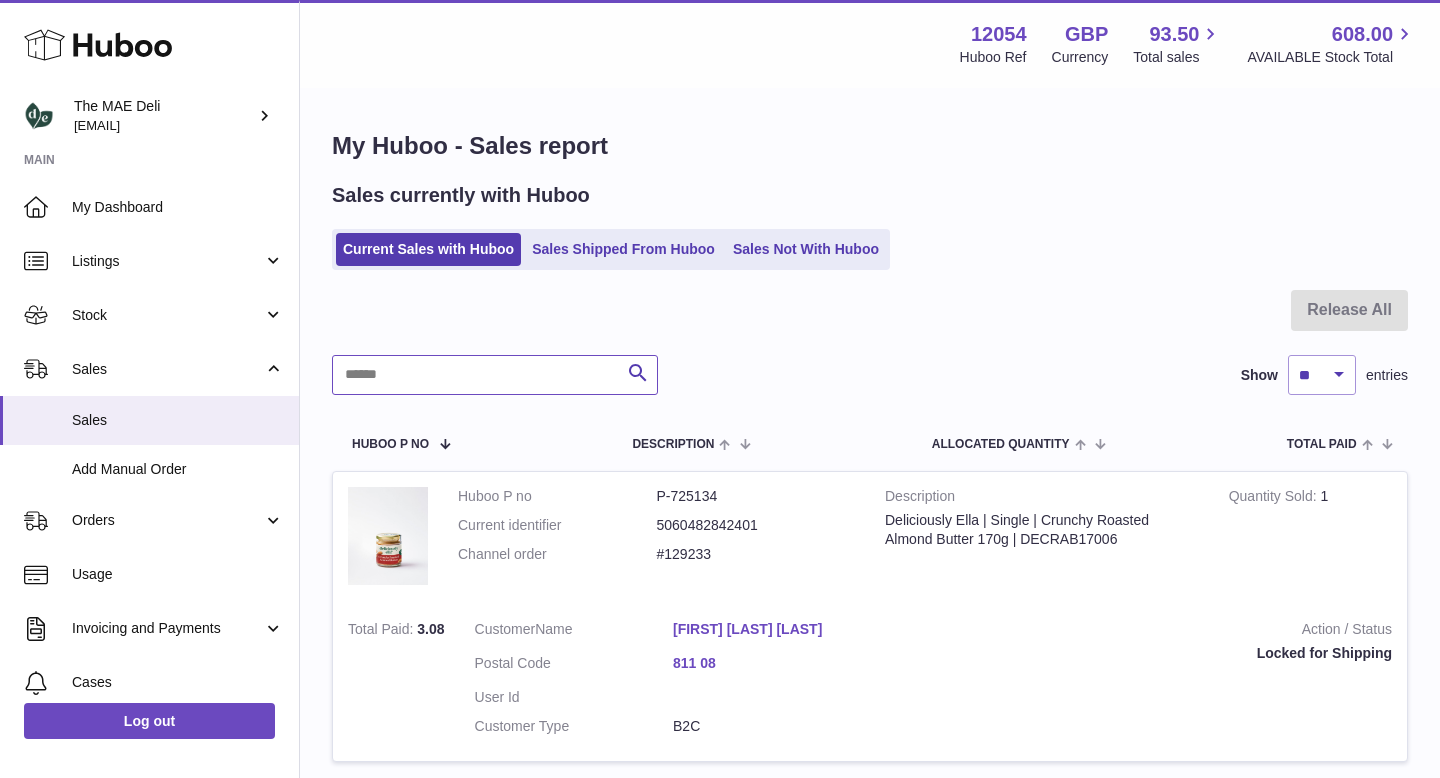 paste on "******" 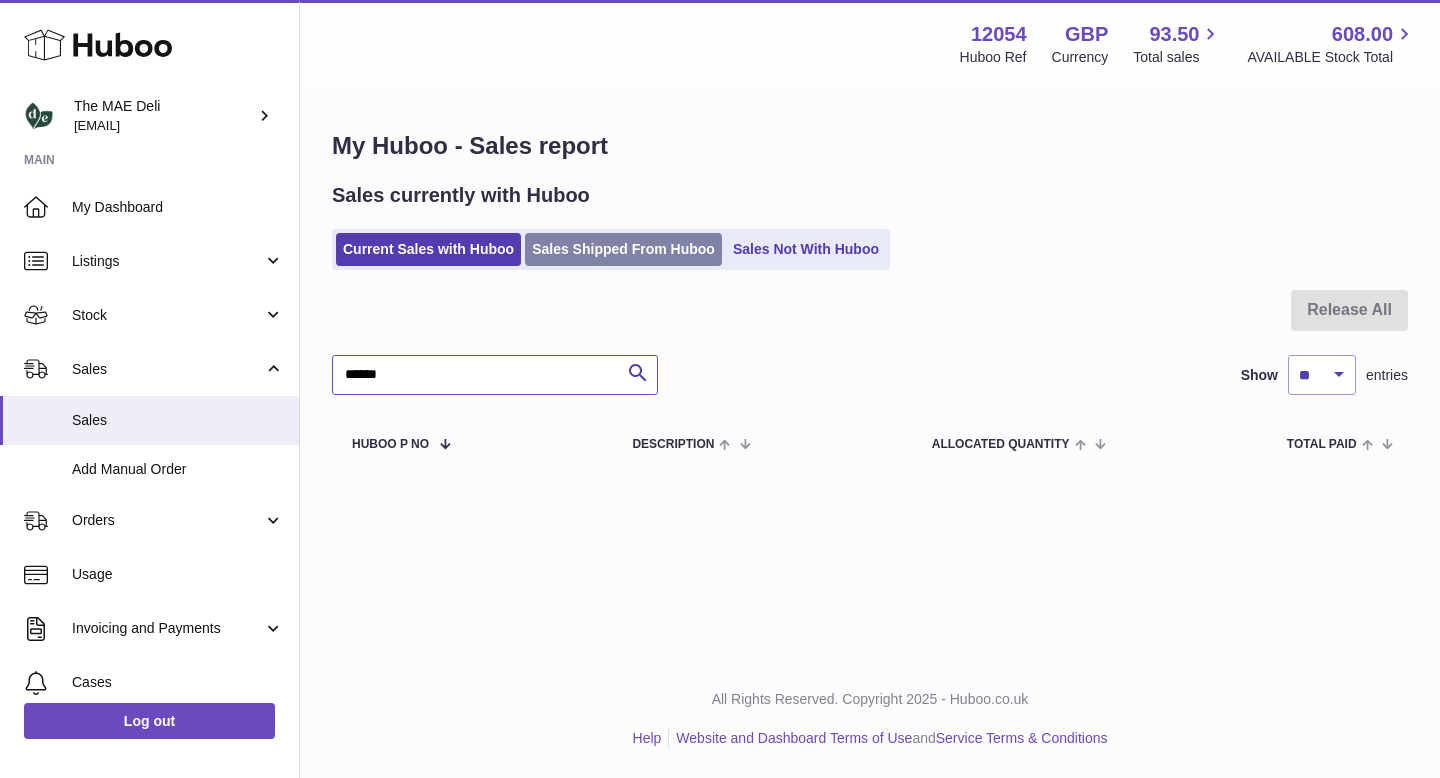 type on "******" 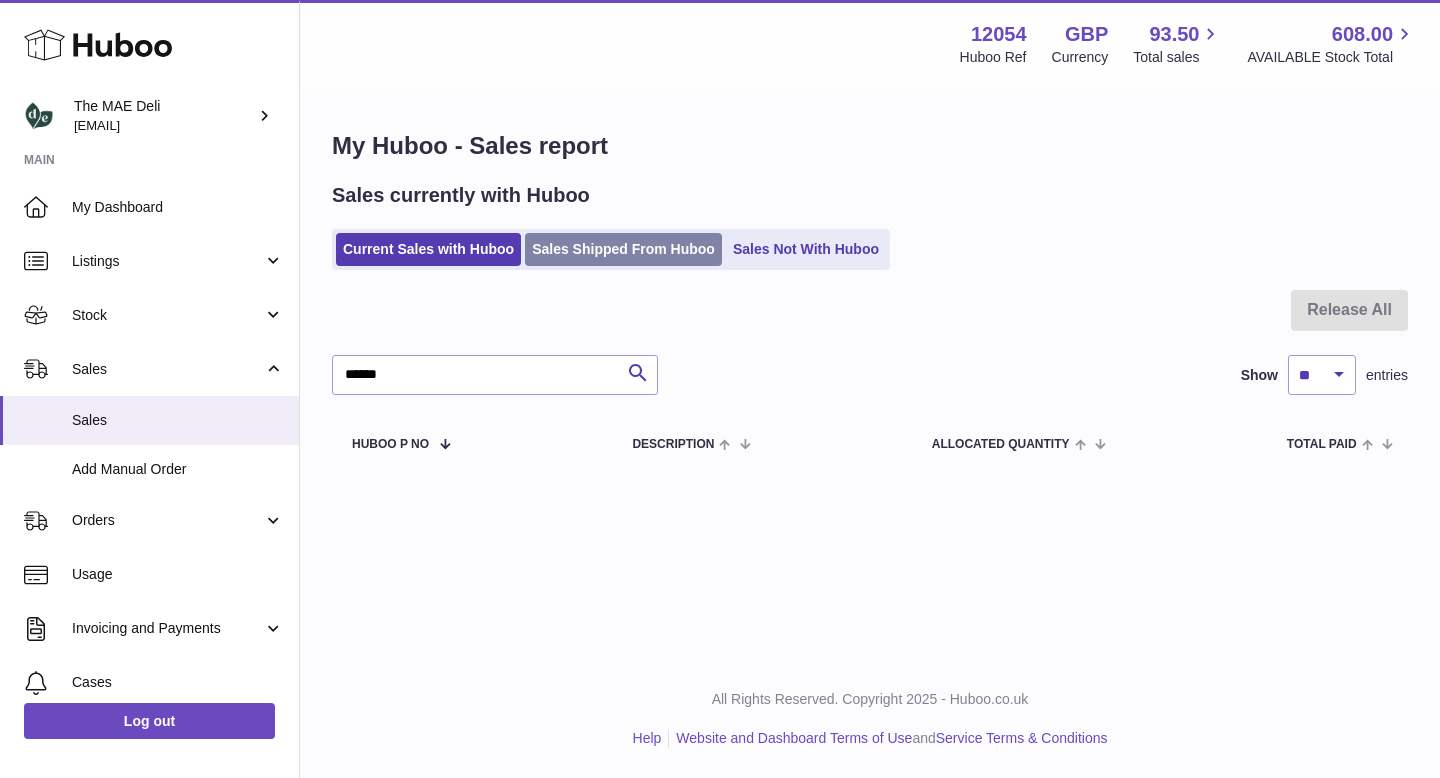 click on "Sales Shipped From Huboo" at bounding box center (623, 249) 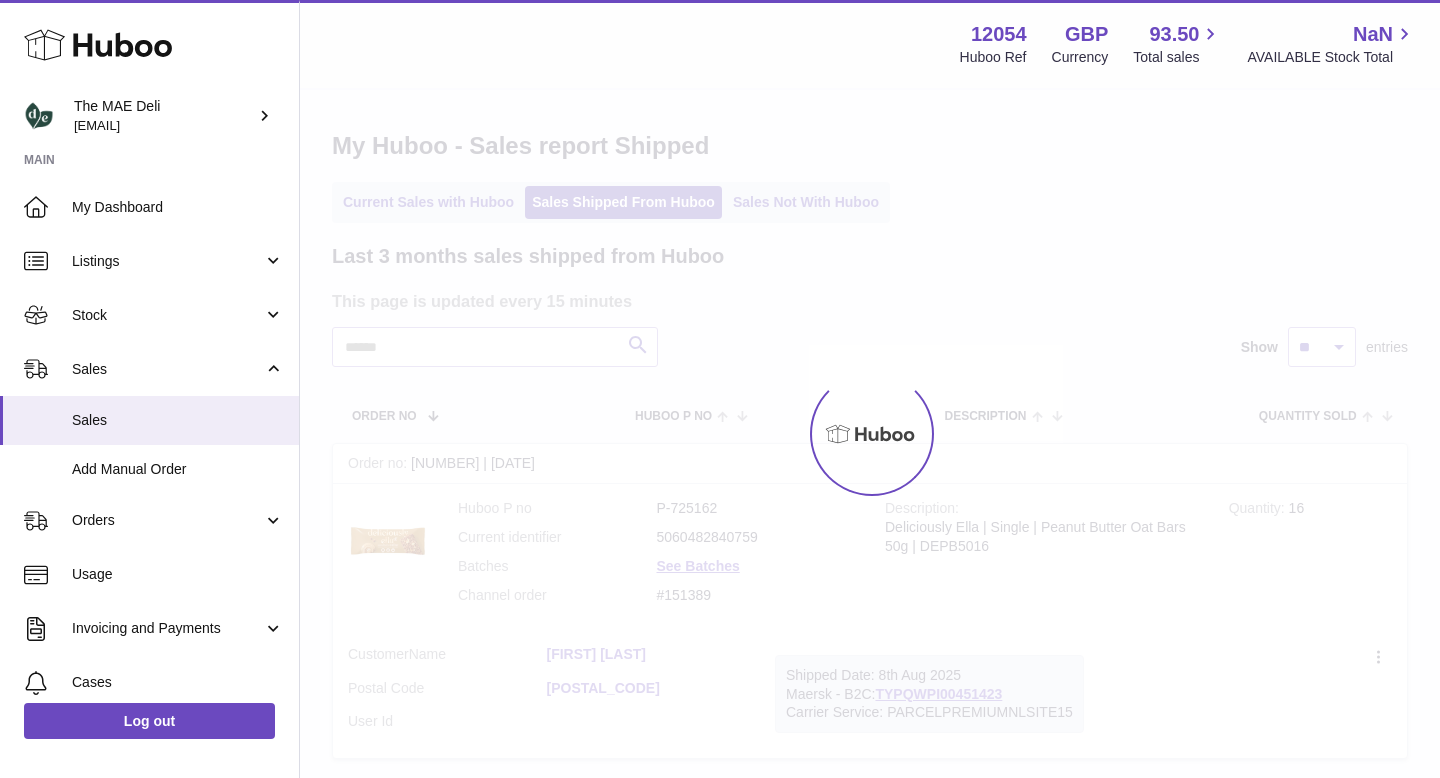scroll, scrollTop: 0, scrollLeft: 0, axis: both 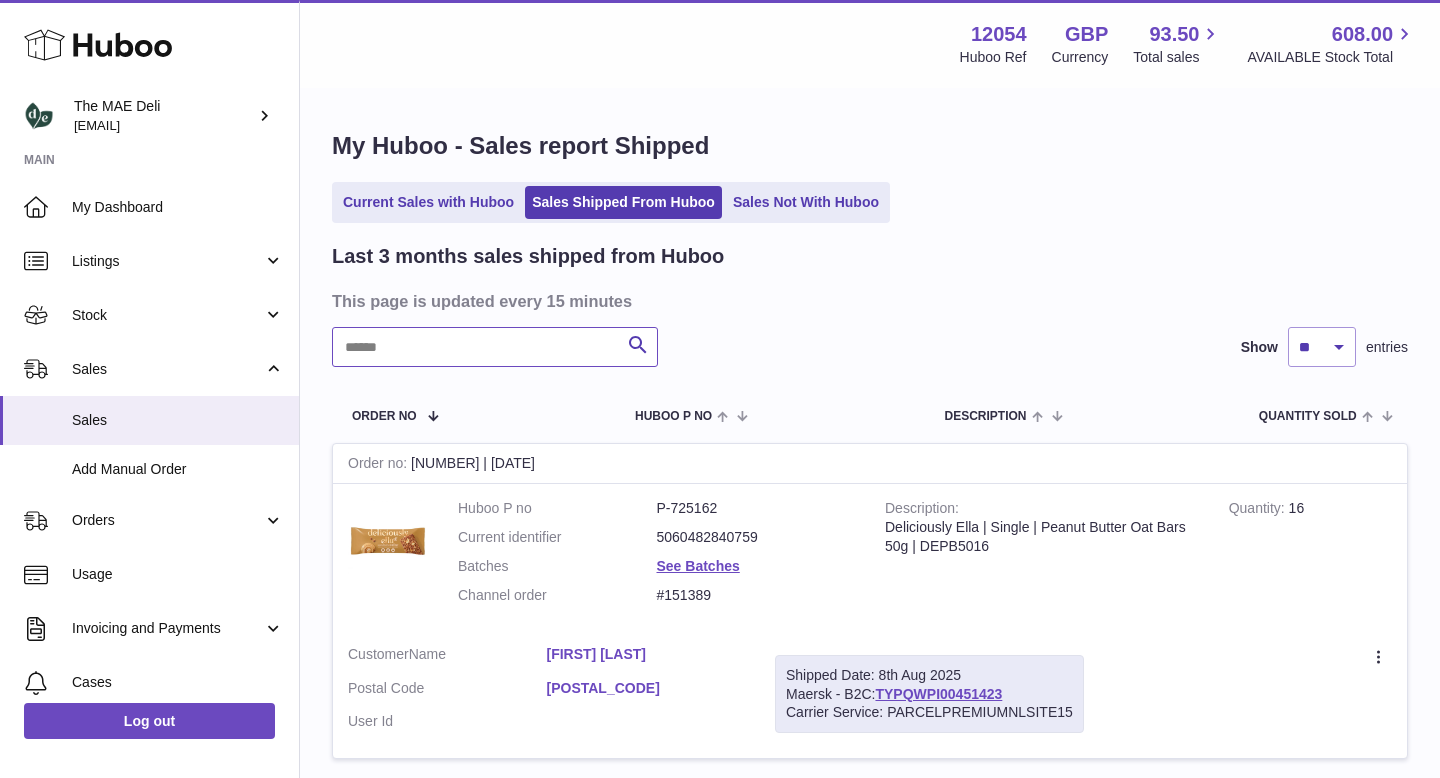 click at bounding box center (495, 347) 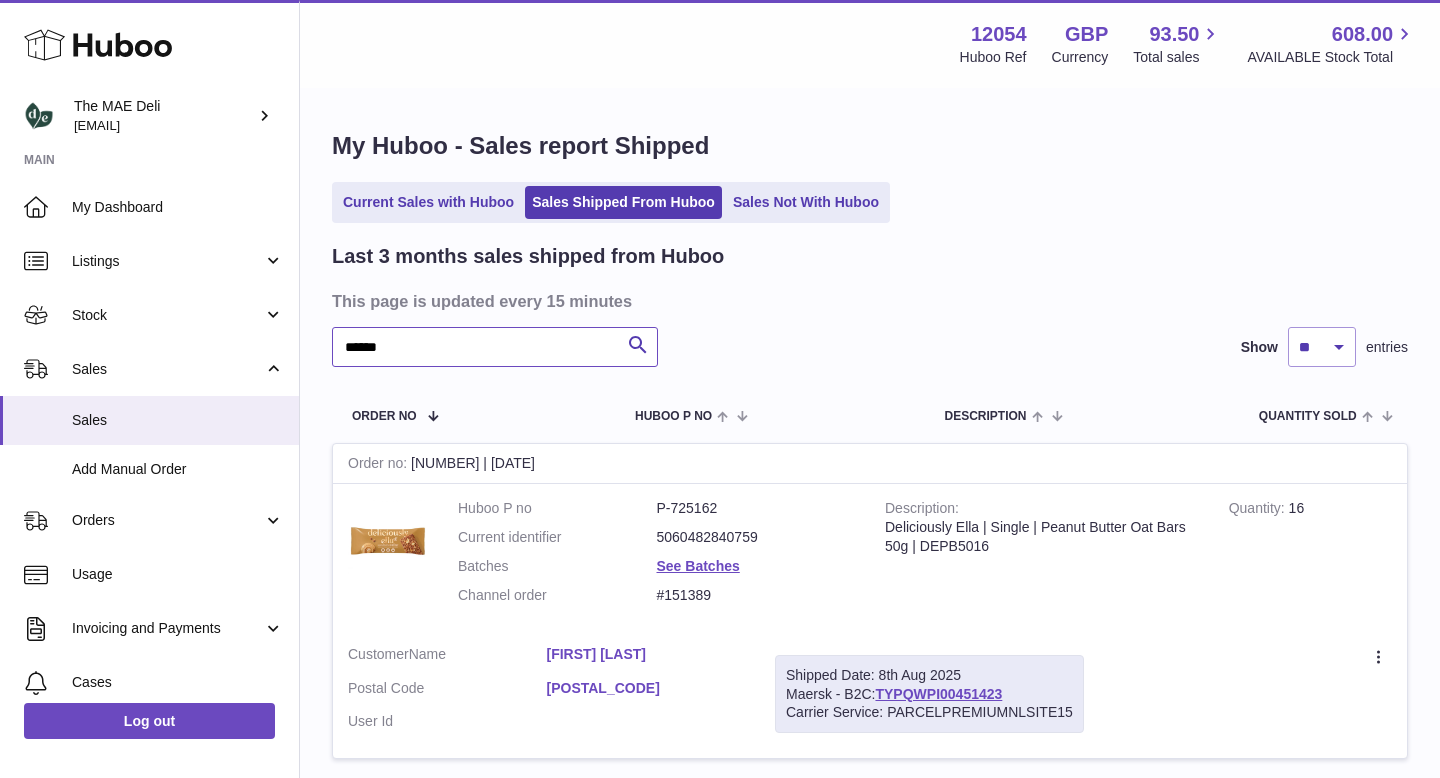 type on "******" 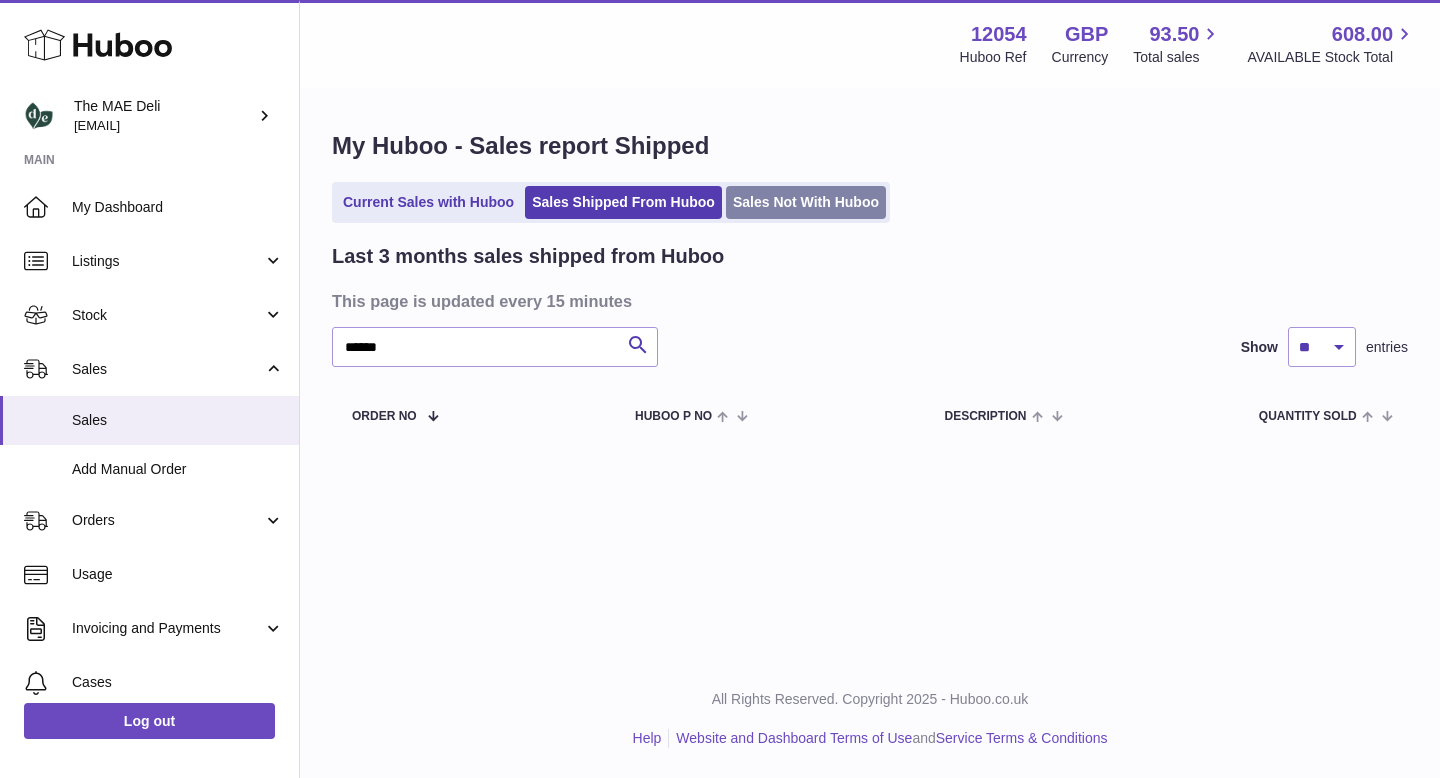 click on "Sales Not With Huboo" at bounding box center (806, 202) 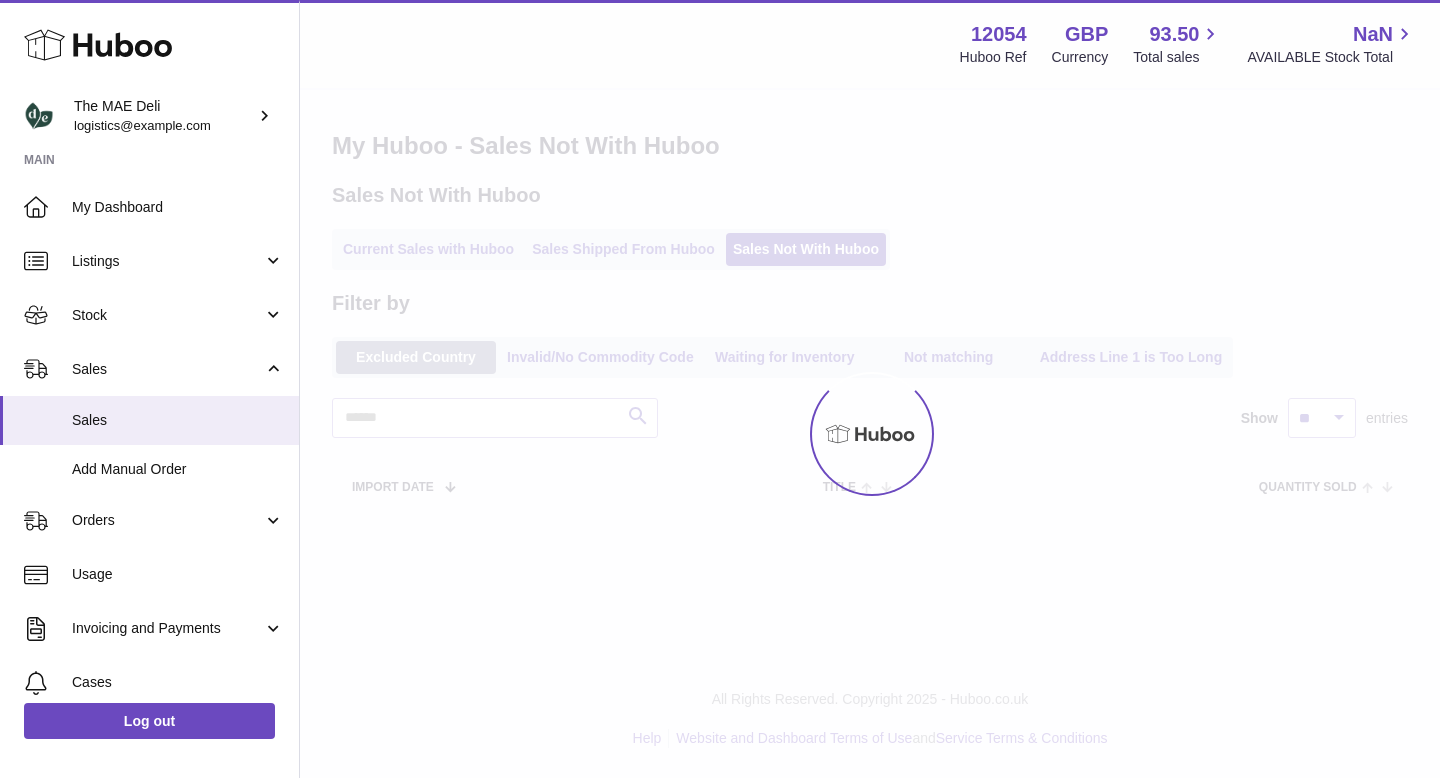 scroll, scrollTop: 0, scrollLeft: 0, axis: both 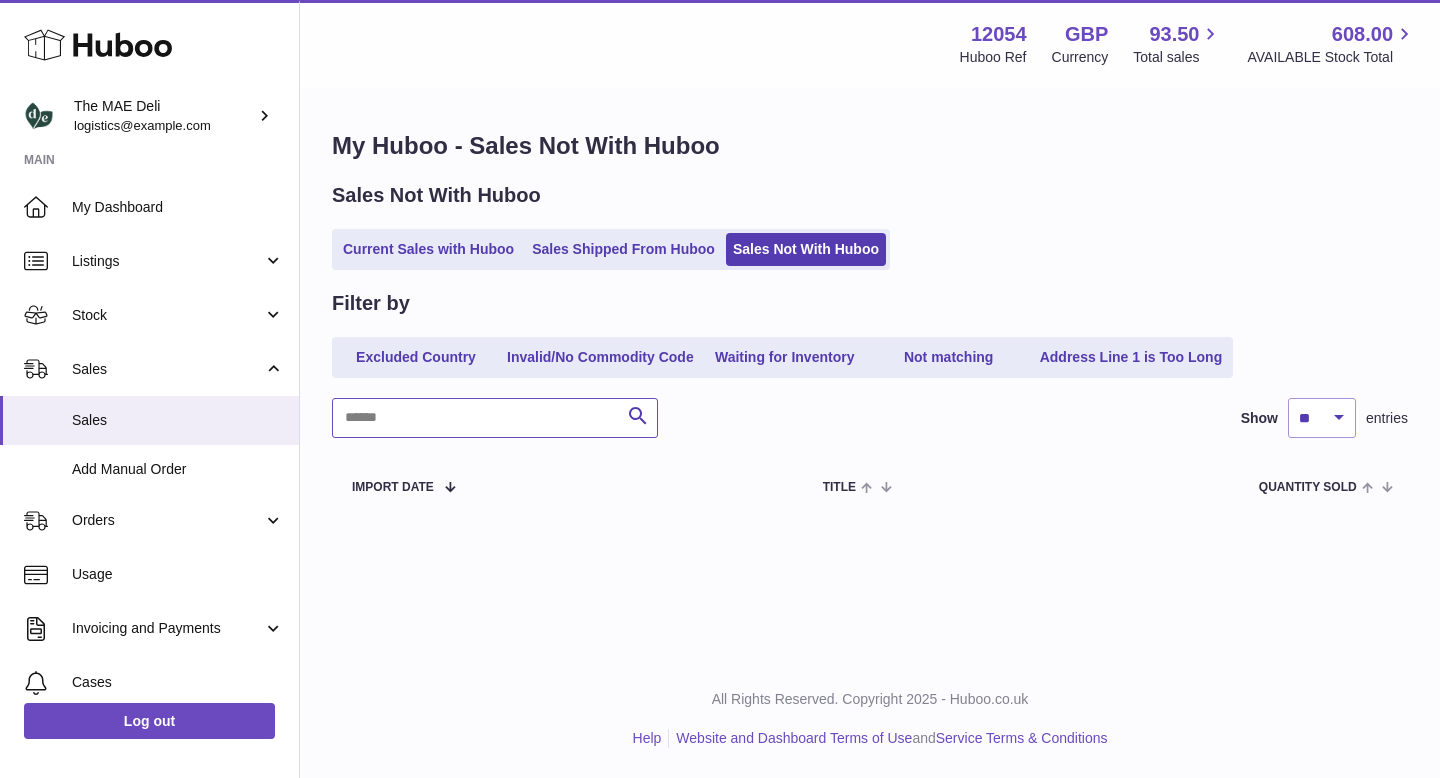 click at bounding box center [495, 418] 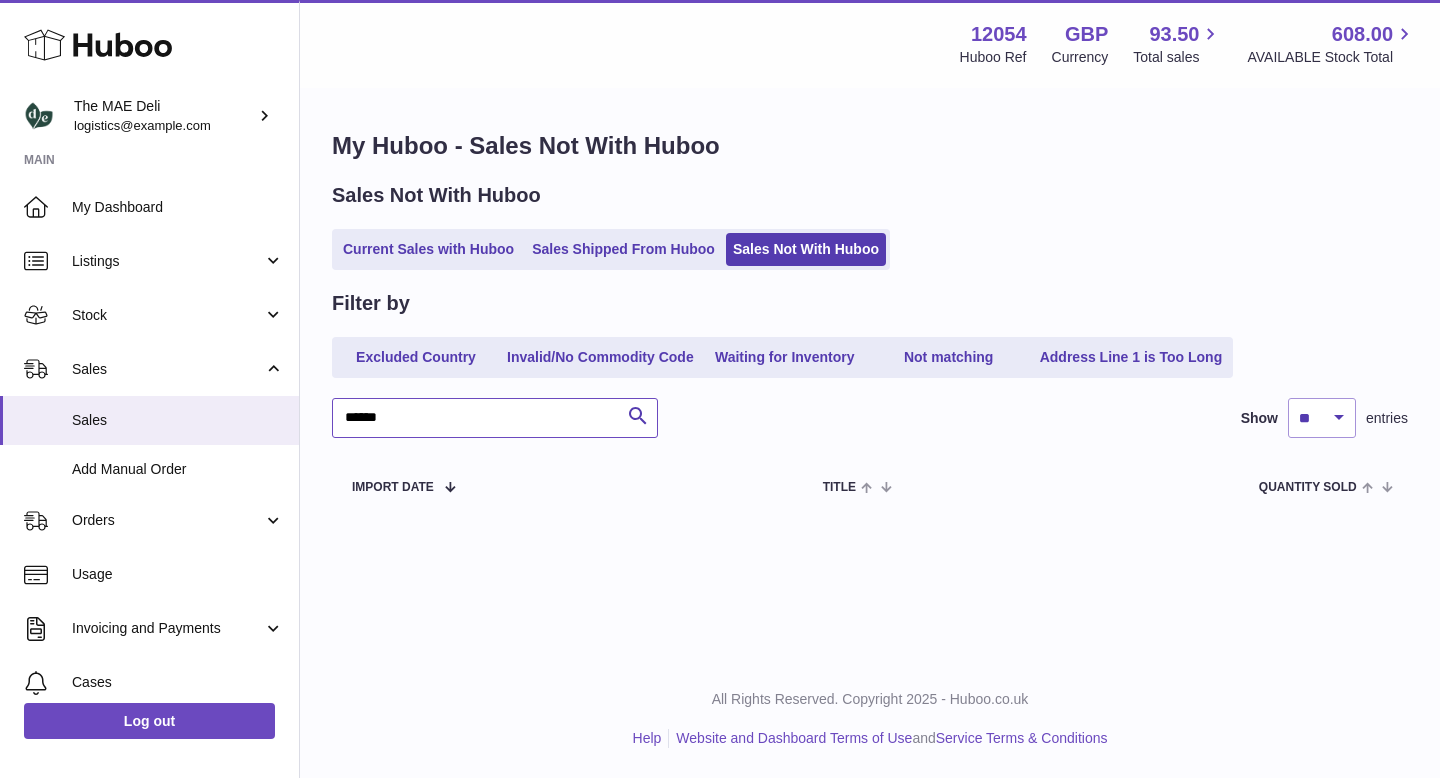type on "******" 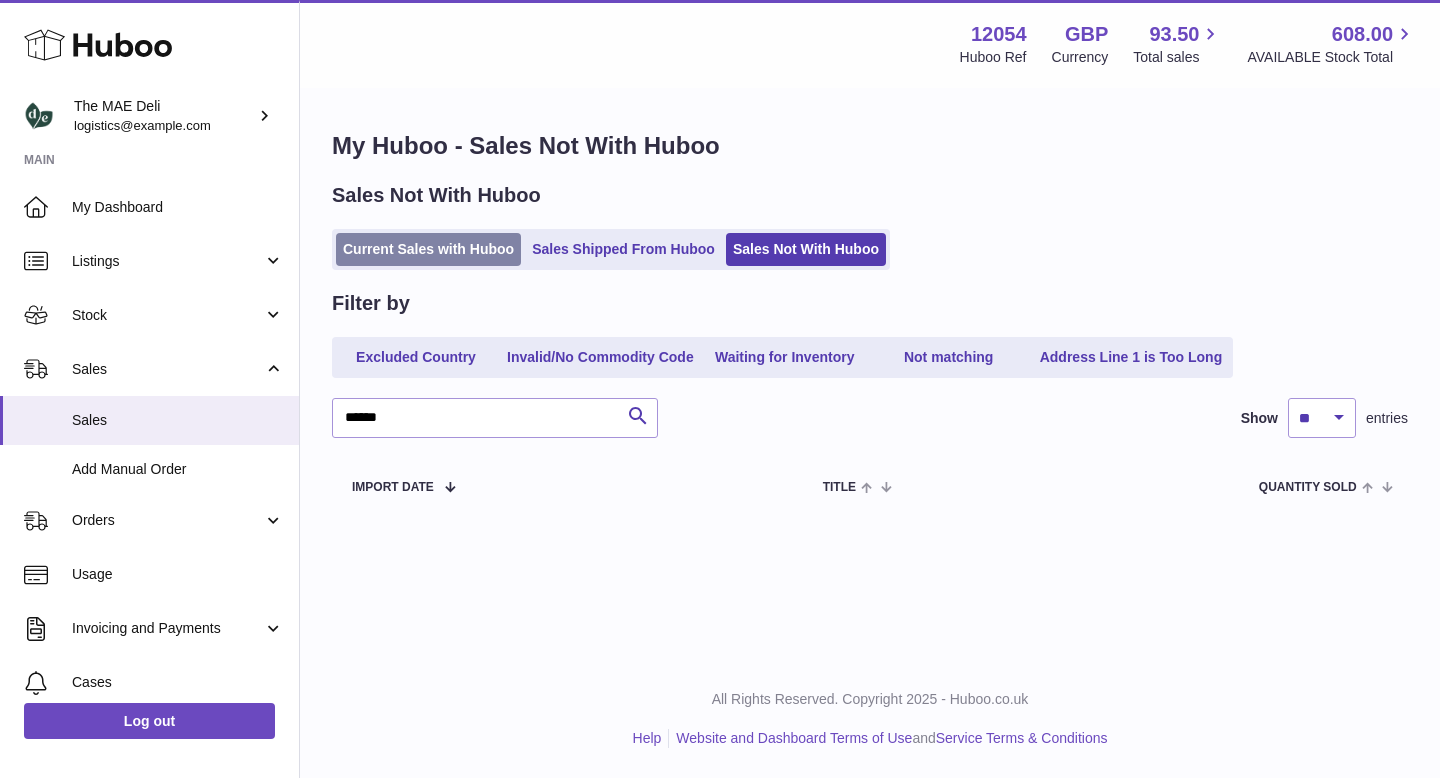 click on "Current Sales with Huboo" at bounding box center (428, 249) 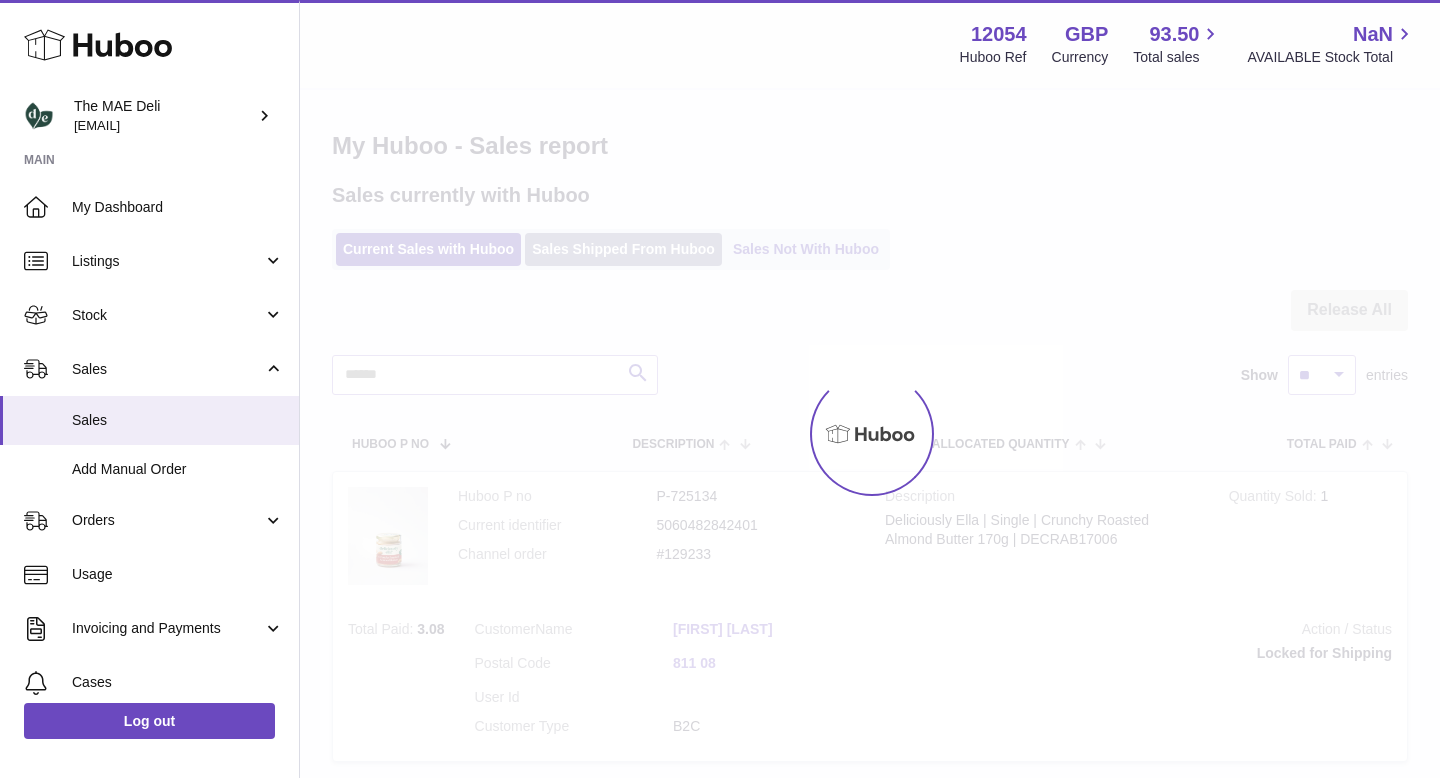 scroll, scrollTop: 0, scrollLeft: 0, axis: both 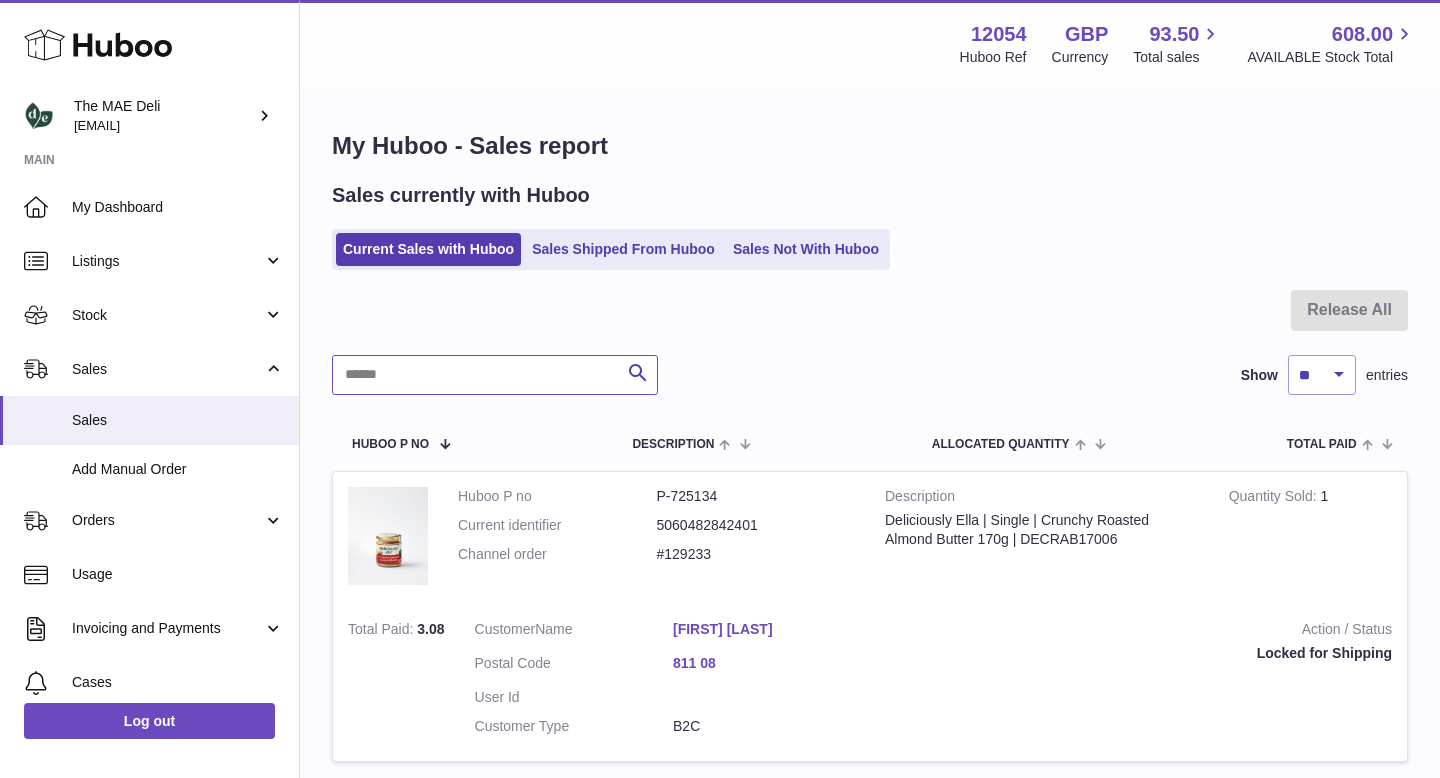 click at bounding box center [495, 375] 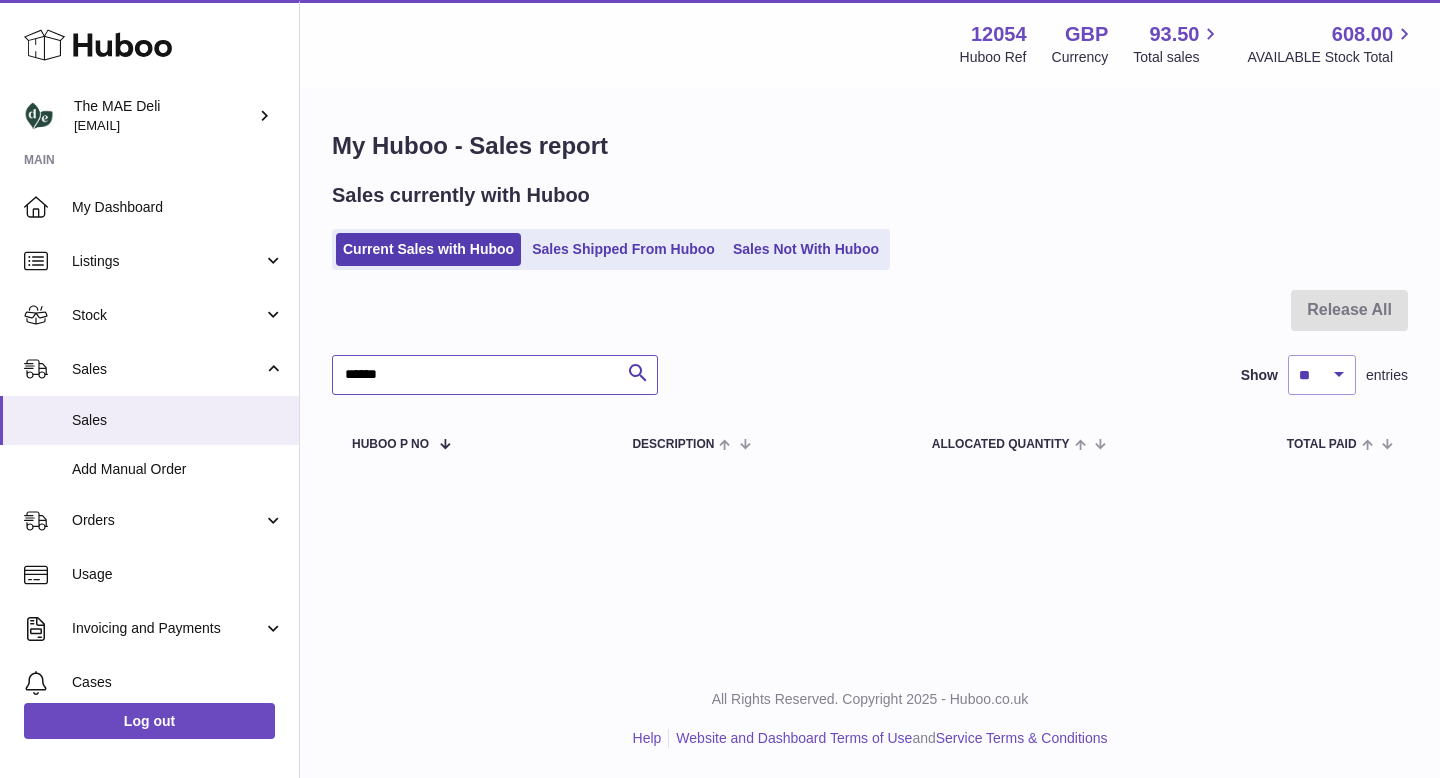 type on "******" 